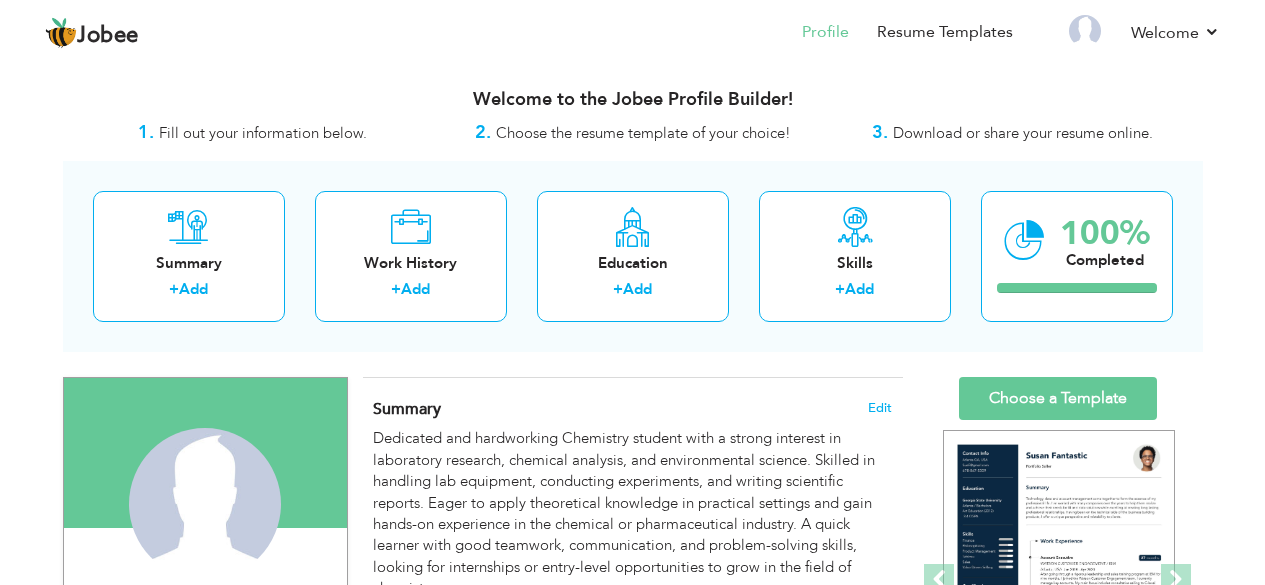 scroll, scrollTop: 0, scrollLeft: 0, axis: both 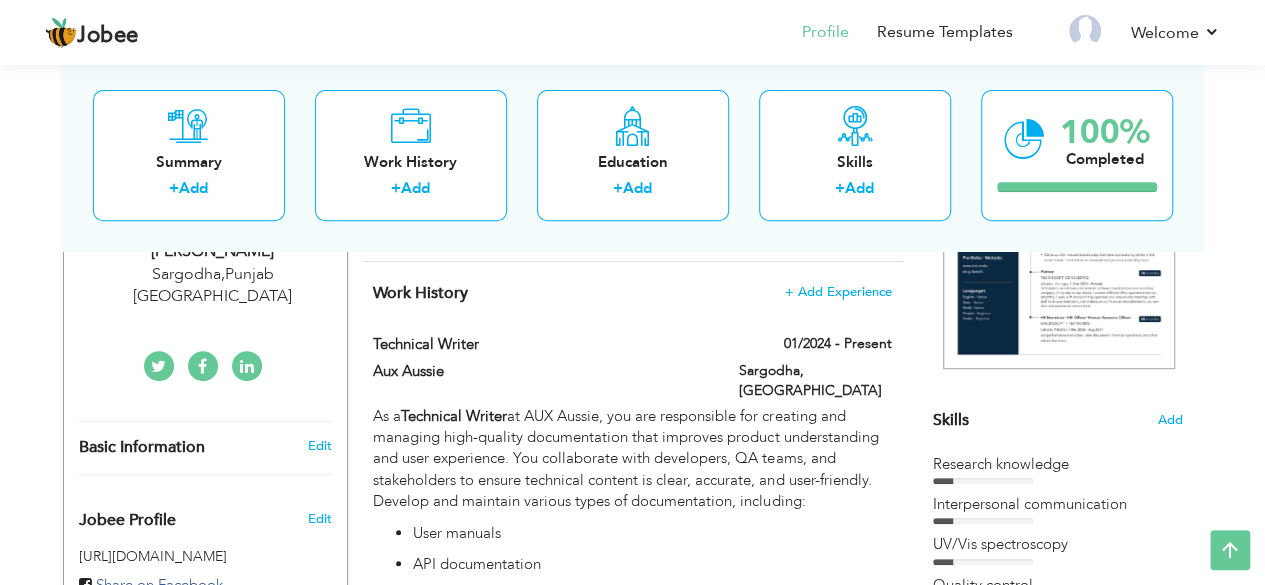drag, startPoint x: 744, startPoint y: 282, endPoint x: 663, endPoint y: 303, distance: 83.677956 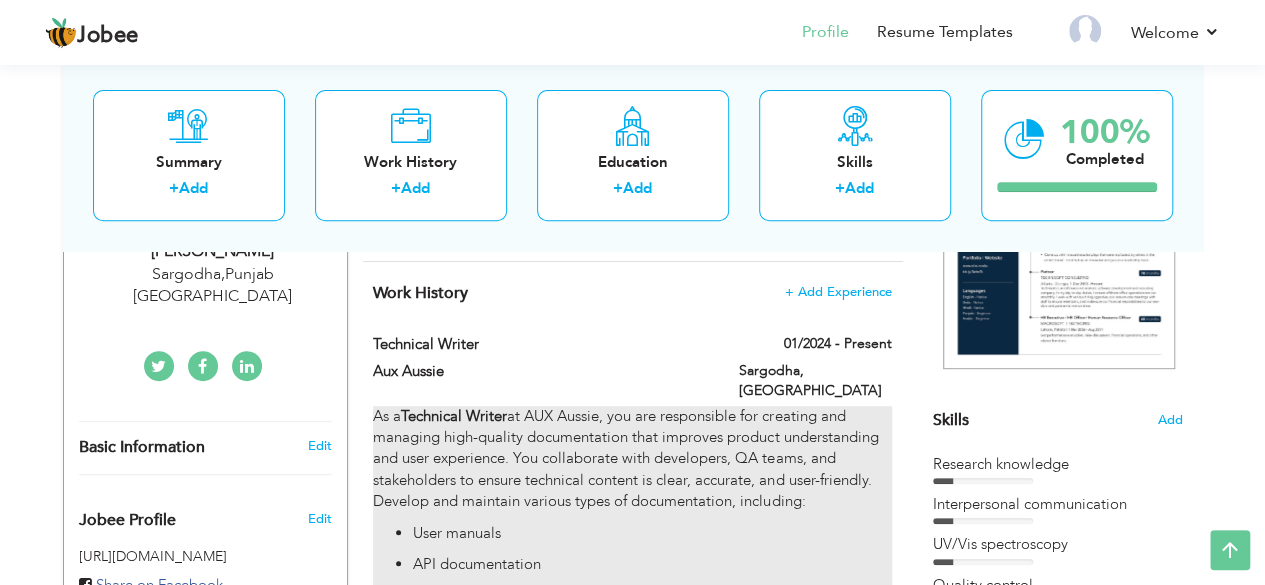 click on "As a  Technical Writer  at AUX Aussie, you are responsible for creating and managing high-quality documentation that improves product understanding and user experience. You collaborate with developers, QA teams, and stakeholders to ensure technical content is clear, accurate, and user-friendly.
Develop and maintain various types of documentation, including:
User manuals
API documentation
Installation guides
Troubleshooting guides
Knowledge base articles
Product release notes
Training material" at bounding box center (632, 569) 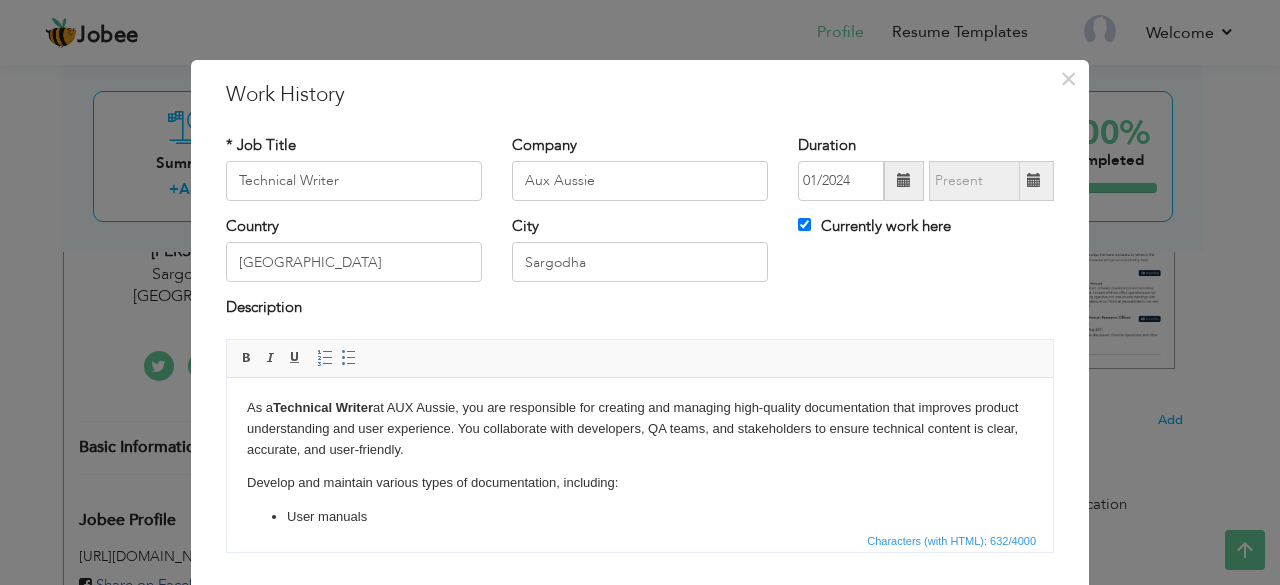 scroll, scrollTop: 222, scrollLeft: 0, axis: vertical 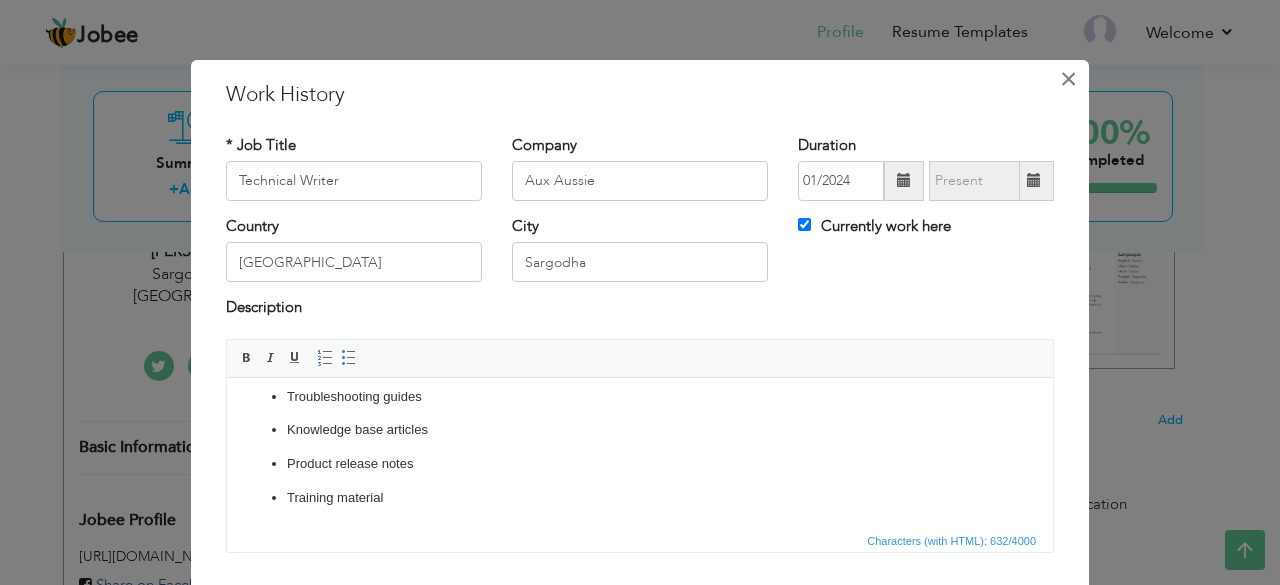 click on "×" at bounding box center [1068, 79] 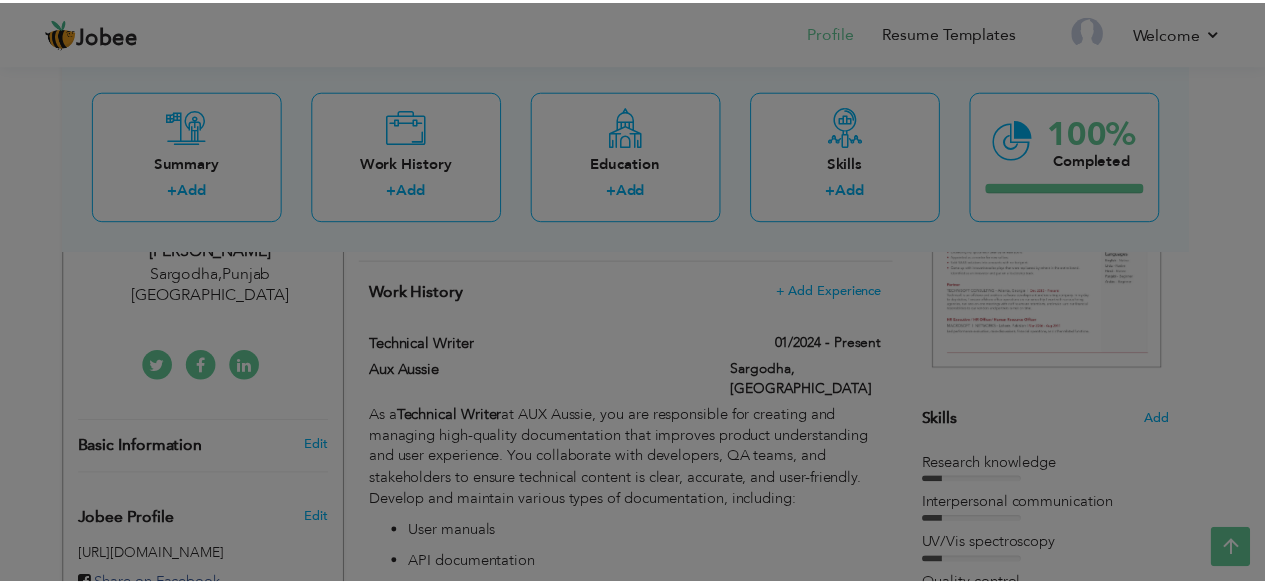 scroll, scrollTop: 0, scrollLeft: 0, axis: both 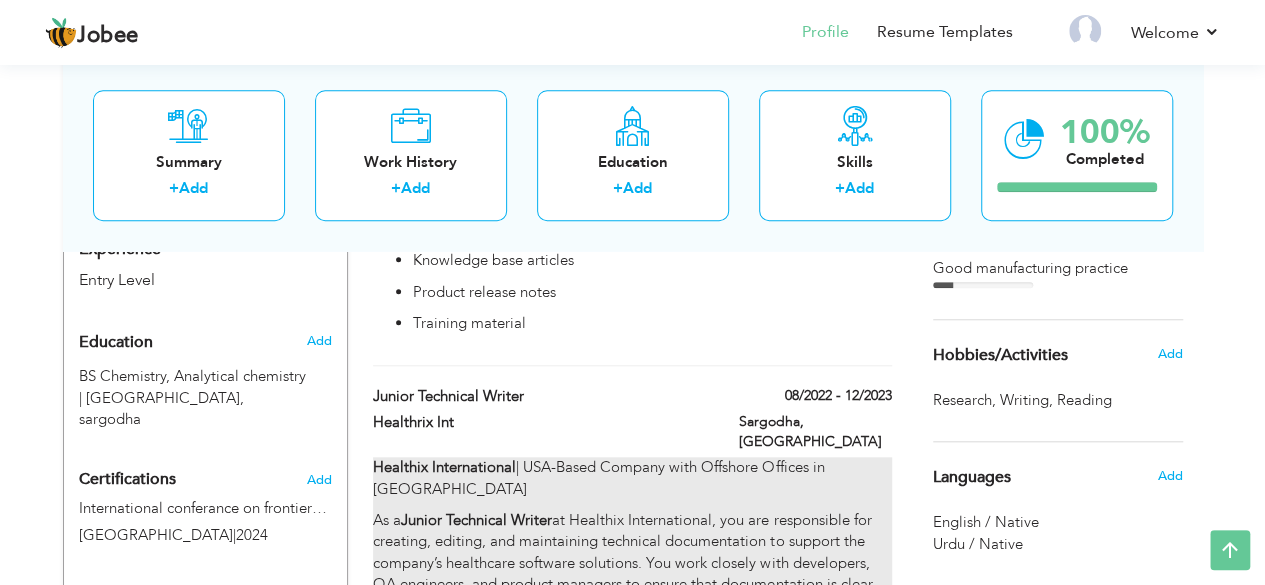 click on "Healthix International  | [GEOGRAPHIC_DATA]-Based Company with Offshore Offices in [GEOGRAPHIC_DATA]
As a  Junior Technical Writer  at Healthix International, you are responsible for creating, editing, and maintaining technical documentation to support the company’s healthcare software solutions. You work closely with developers, QA engineers, and product managers to ensure that documentation is clear, accurate, and user-friendly." at bounding box center [632, 537] 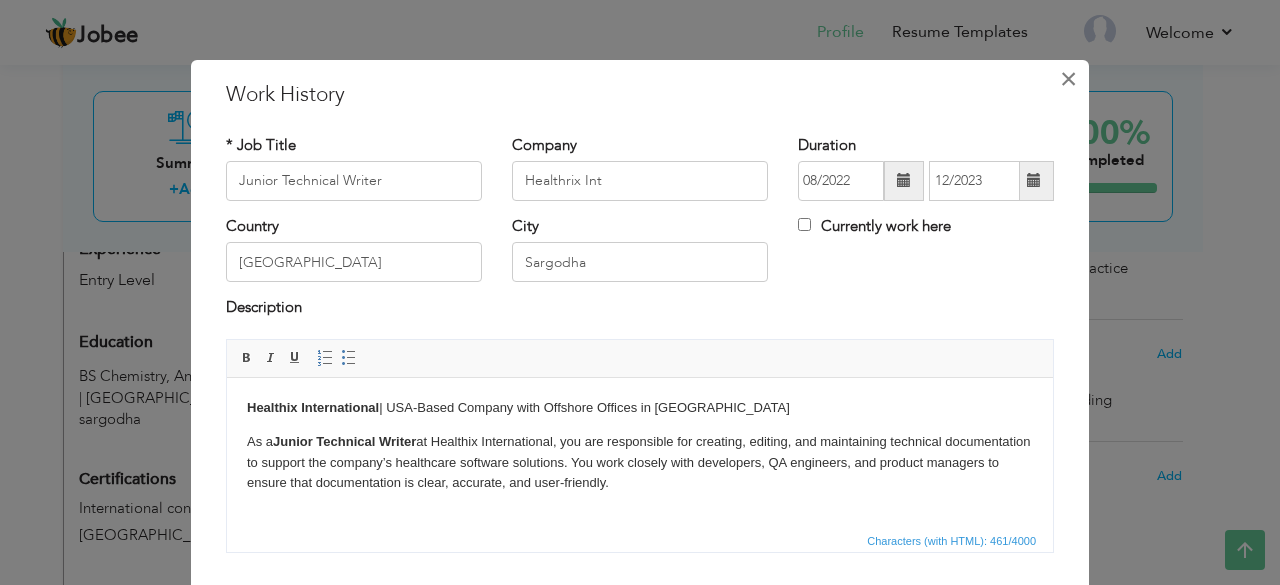 click on "×" at bounding box center (1068, 79) 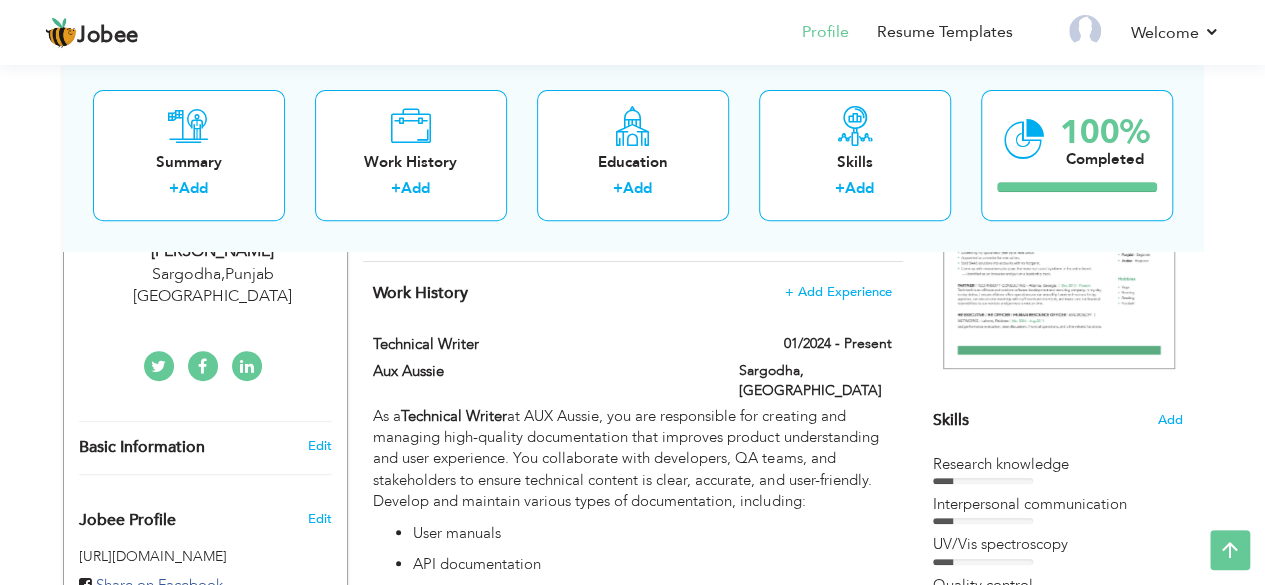 scroll, scrollTop: 358, scrollLeft: 0, axis: vertical 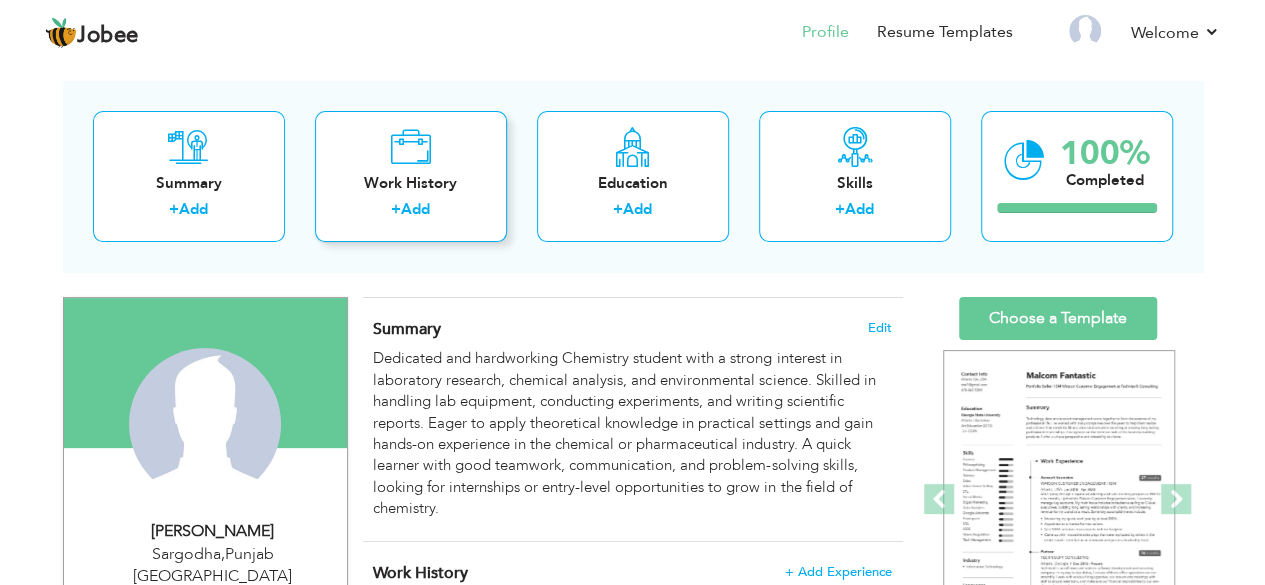 click on "Work History
+  Add" at bounding box center (411, 176) 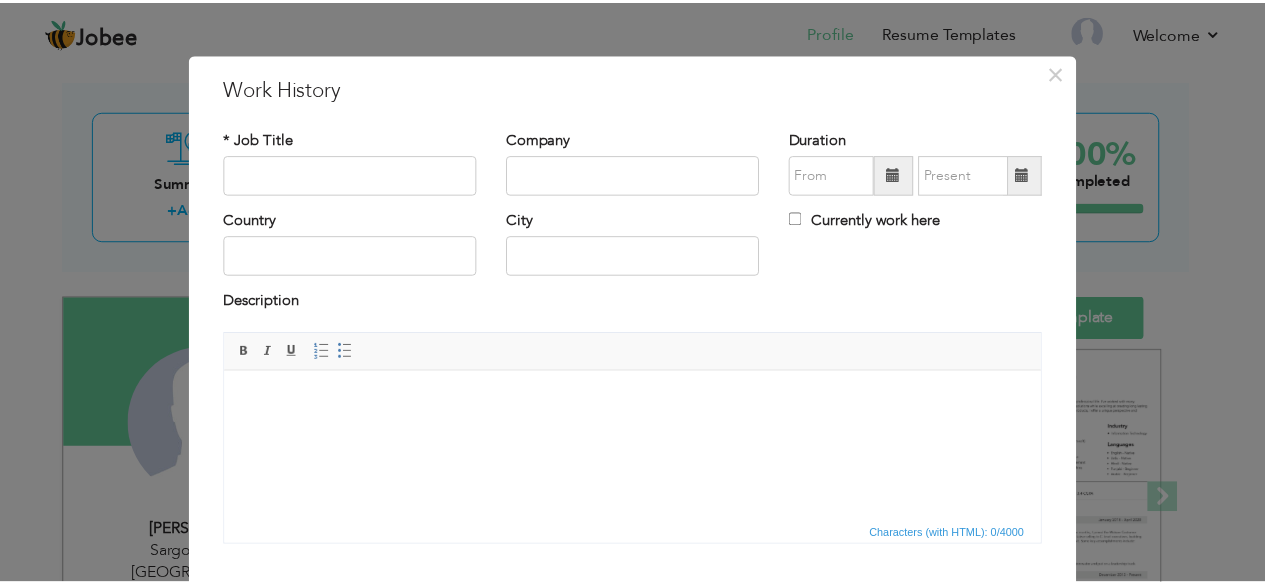 scroll, scrollTop: 0, scrollLeft: 0, axis: both 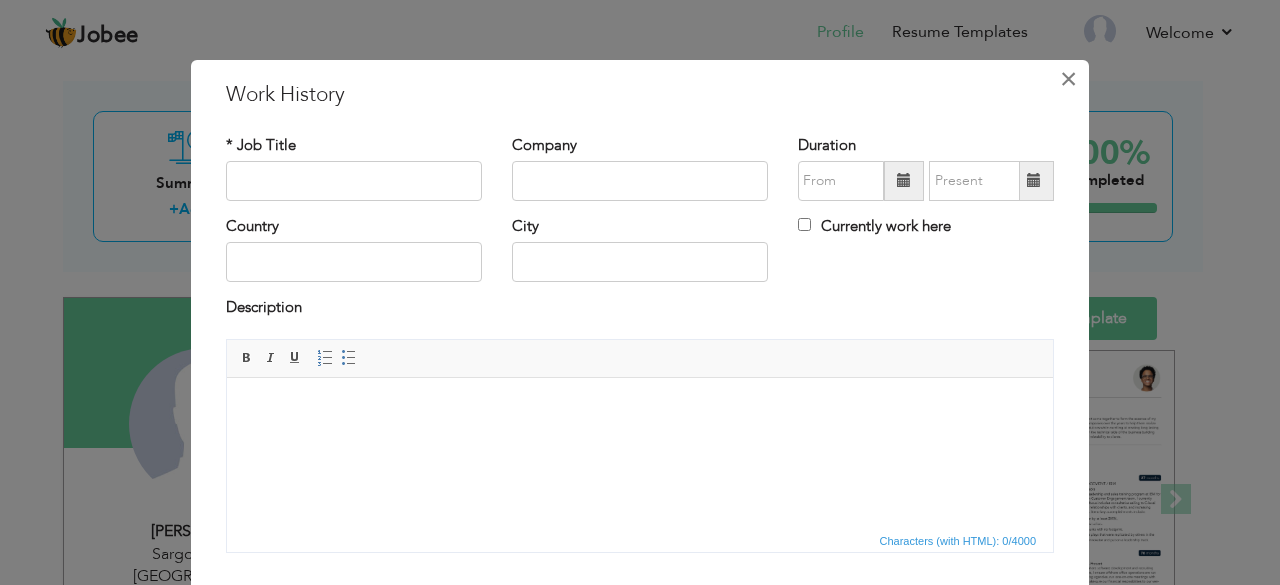 click on "×" at bounding box center [1068, 79] 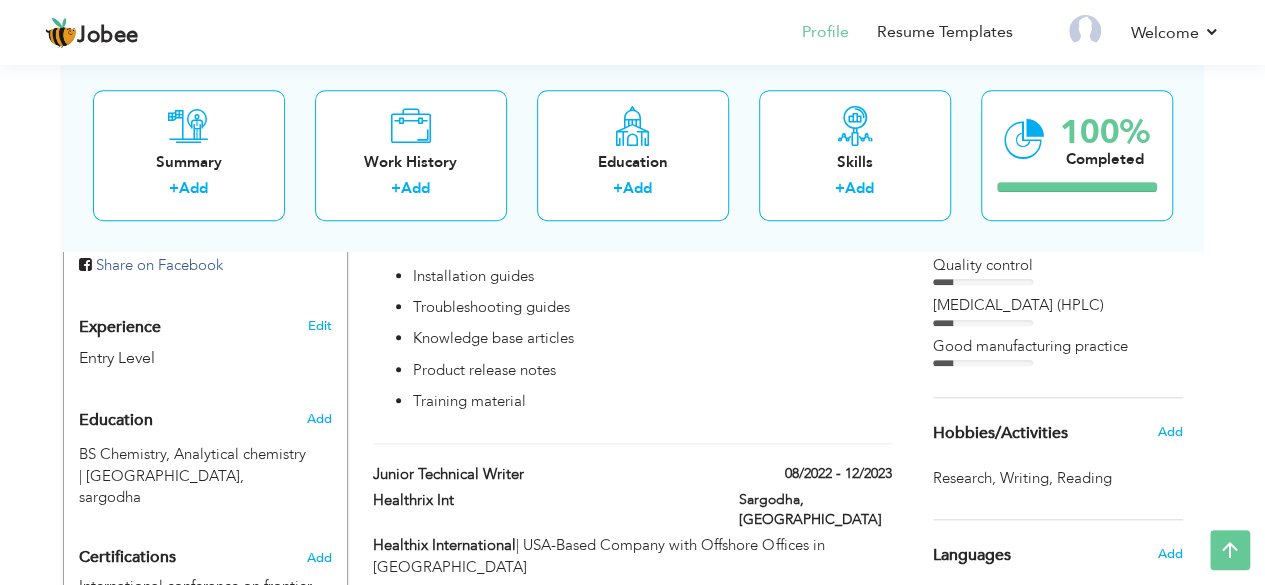 scroll, scrollTop: 720, scrollLeft: 0, axis: vertical 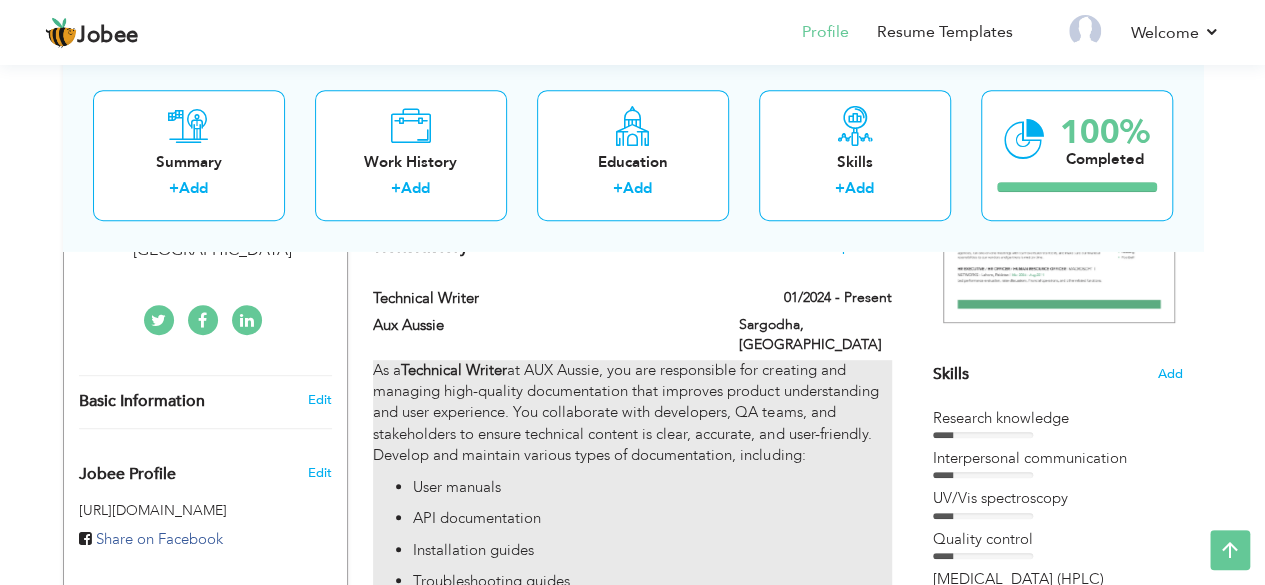 click on "As a  Technical Writer  at AUX Aussie, you are responsible for creating and managing high-quality documentation that improves product understanding and user experience. You collaborate with developers, QA teams, and stakeholders to ensure technical content is clear, accurate, and user-friendly.
Develop and maintain various types of documentation, including:
User manuals
API documentation
Installation guides
Troubleshooting guides
Knowledge base articles
Product release notes
Training material" at bounding box center [632, 523] 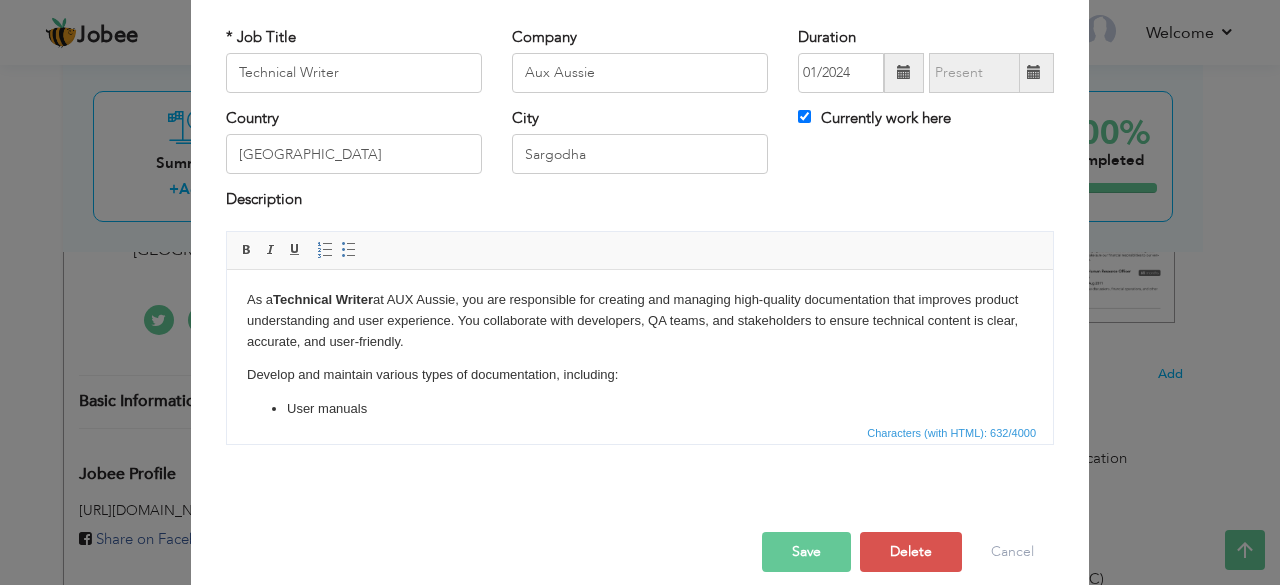 scroll, scrollTop: 128, scrollLeft: 0, axis: vertical 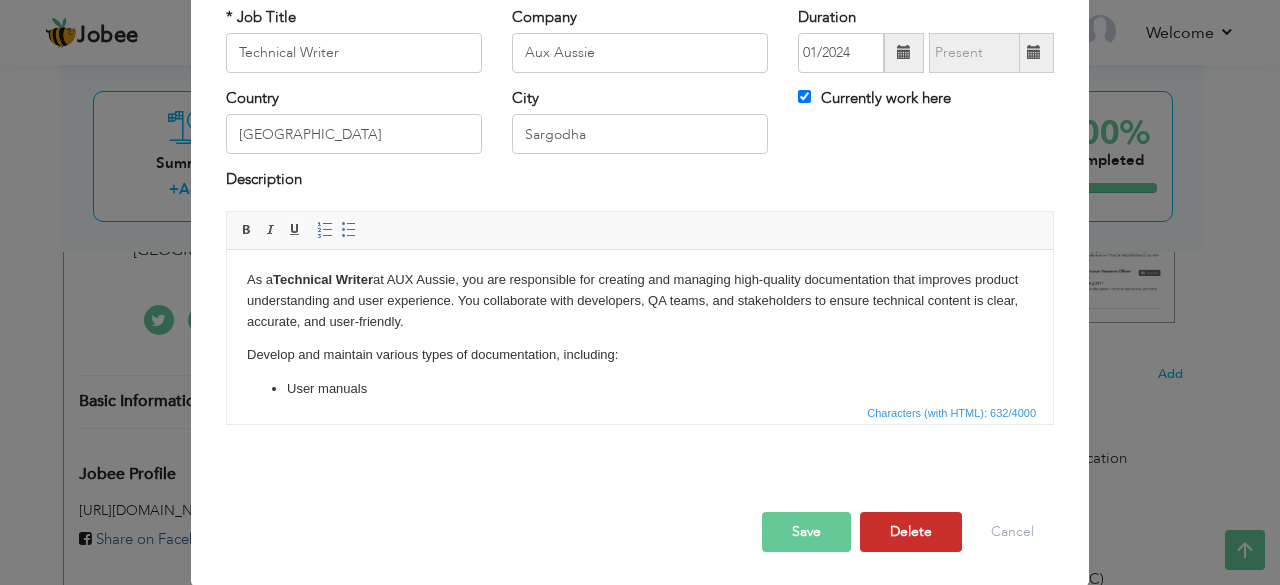 click on "Delete" at bounding box center [911, 532] 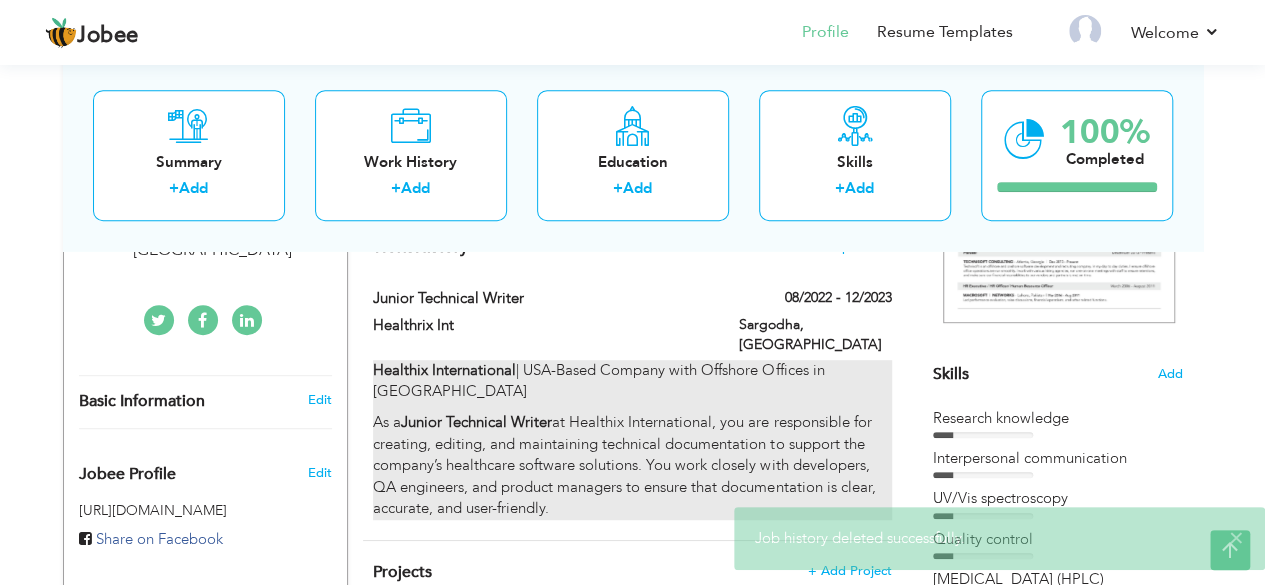 click on "As a  Junior Technical Writer  at Healthix International, you are responsible for creating, editing, and maintaining technical documentation to support the company’s healthcare software solutions. You work closely with developers, QA engineers, and product managers to ensure that documentation is clear, accurate, and user-friendly." at bounding box center (632, 465) 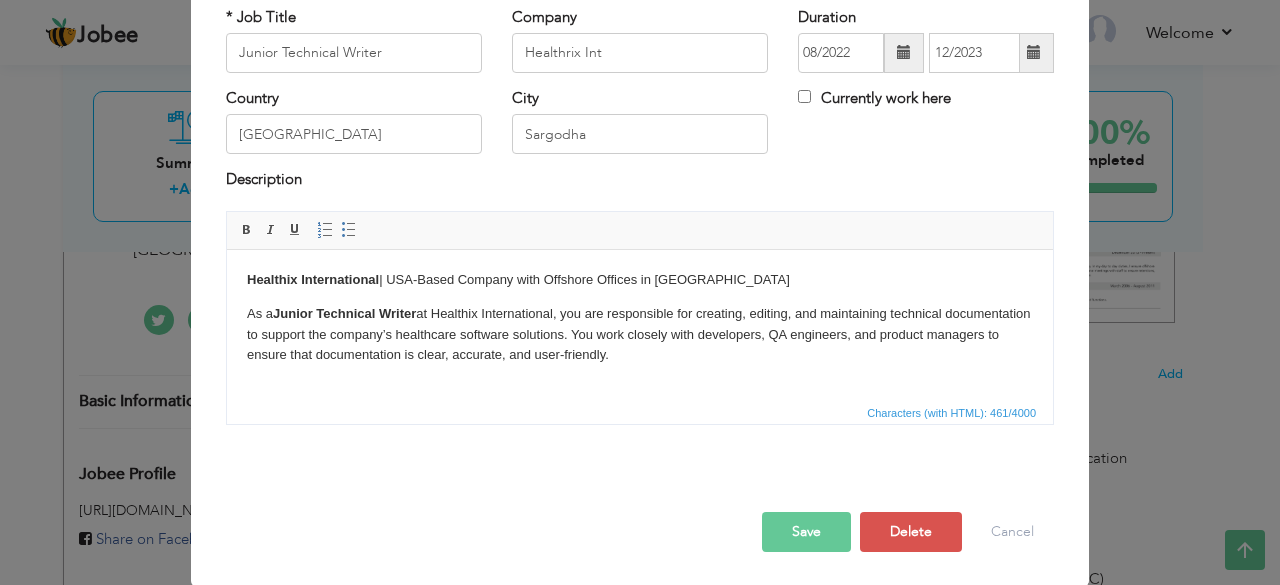 scroll, scrollTop: 0, scrollLeft: 0, axis: both 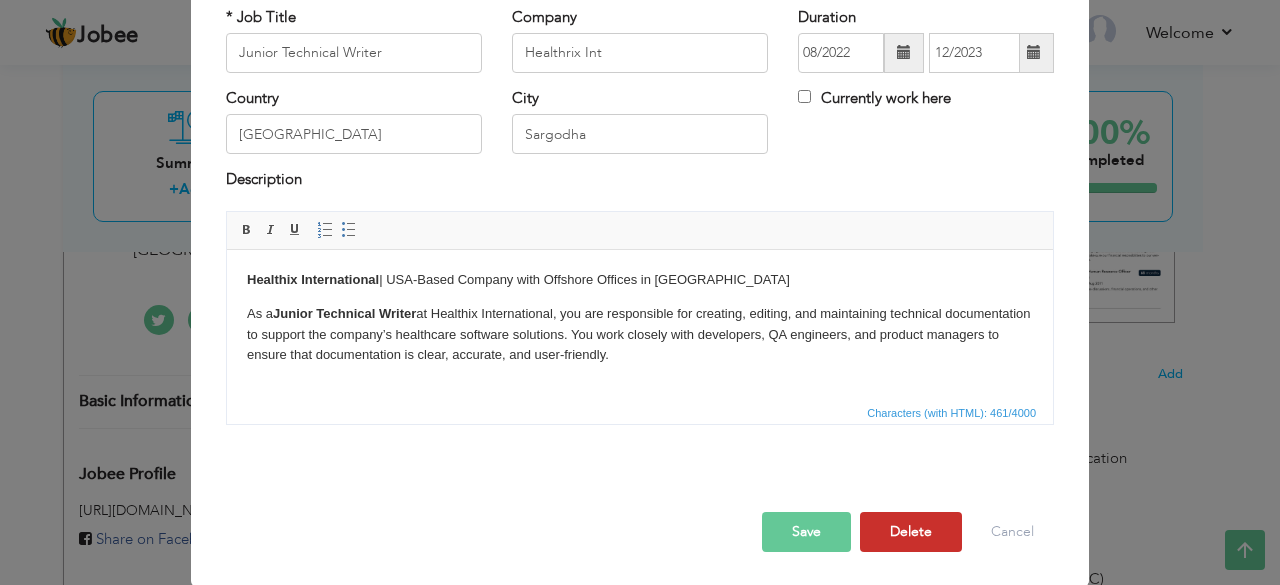 click on "Delete" at bounding box center (911, 532) 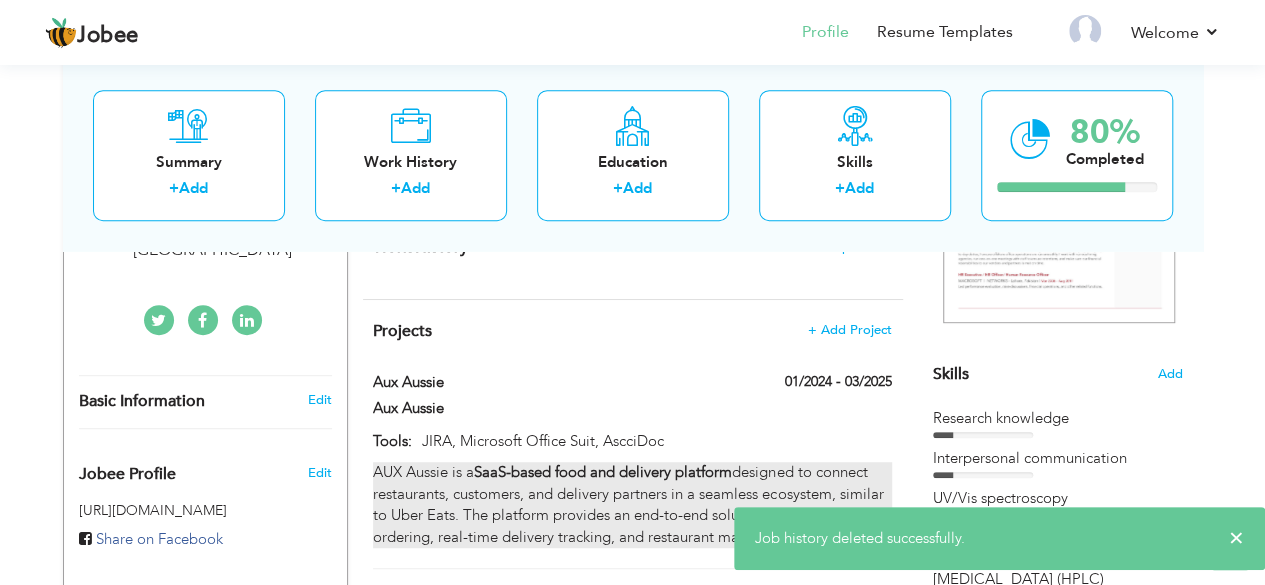 click on "AUX Aussie is a  SaaS-based food and delivery platform  designed to connect restaurants, customers, and delivery partners in a seamless ecosystem, similar to Uber Eats. The platform provides an end-to-end solution for online food ordering, real-time delivery tracking, and restaurant management." at bounding box center [632, 505] 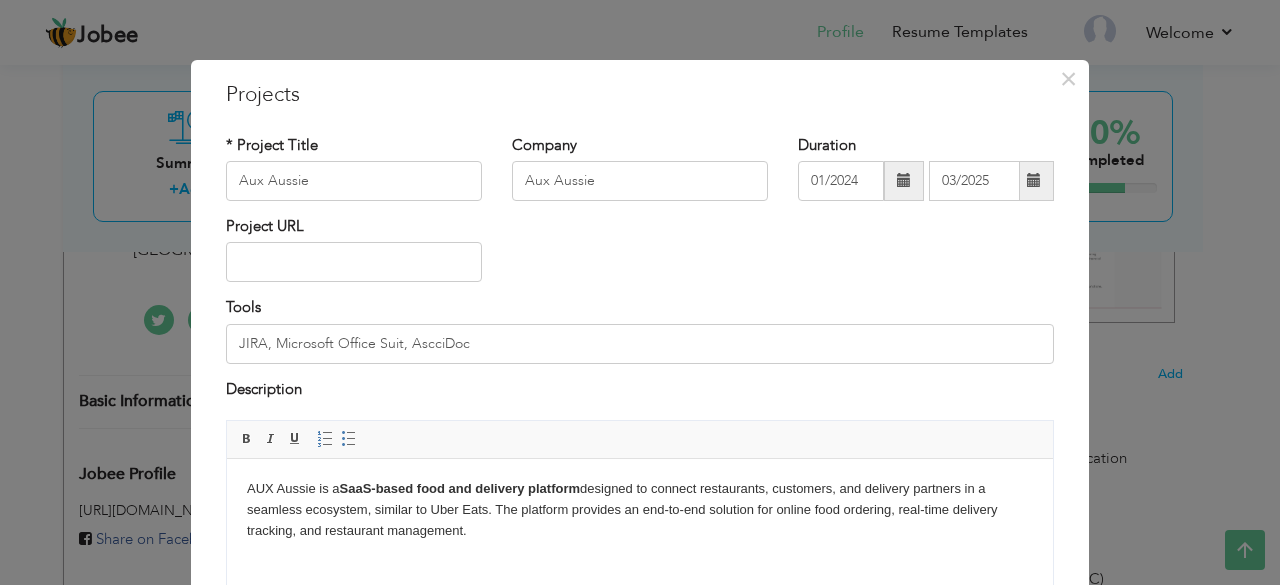 scroll, scrollTop: 209, scrollLeft: 0, axis: vertical 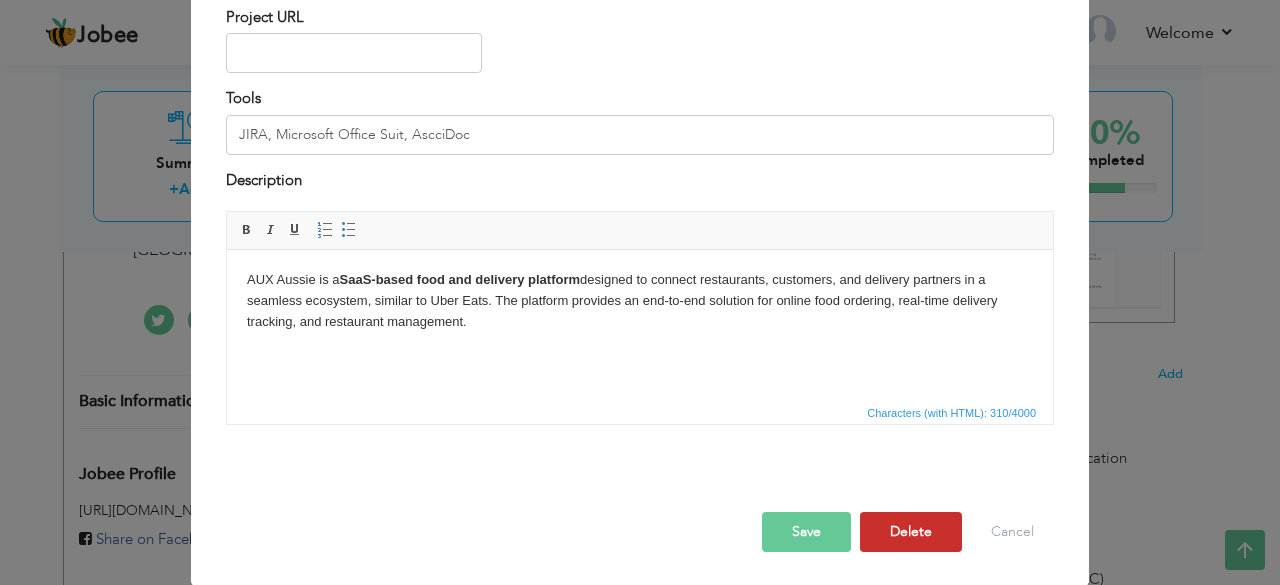 click on "Delete" at bounding box center (911, 532) 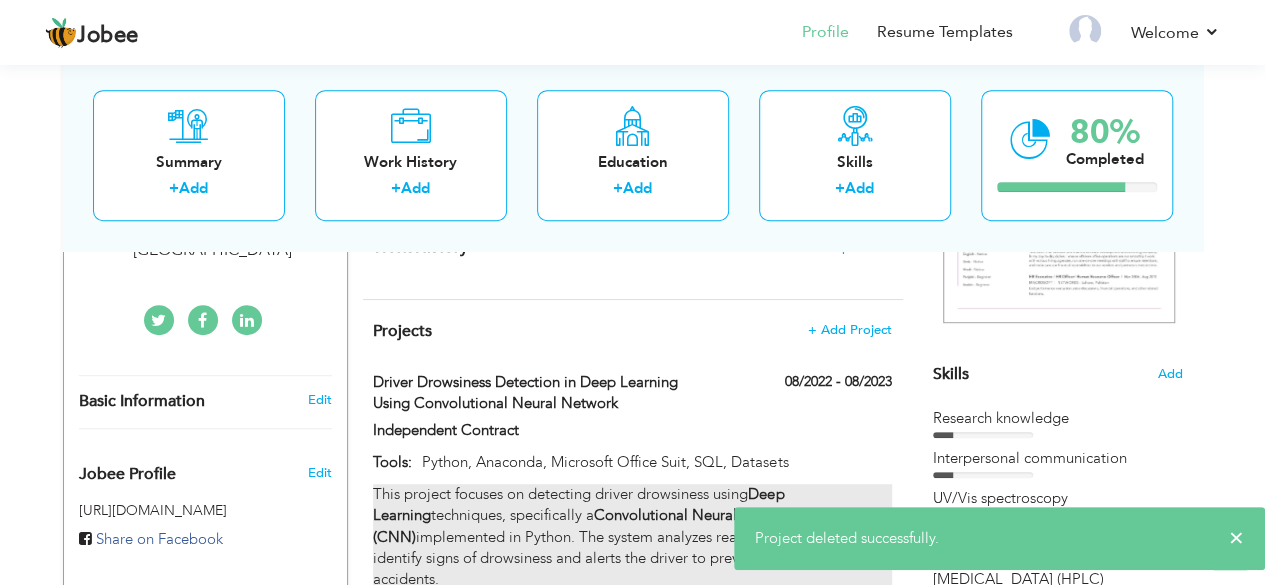 click on "This project focuses on detecting driver drowsiness using  Deep Learning  techniques, specifically a  Convolutional Neural Network (CNN)  implemented in Python. The system analyzes real-time video frames to identify signs of drowsiness and alerts the driver to prevent potential accidents.
Technologies Used:
Programming Language:  Python
Libraries & Frameworks:  OpenCV, TensorFlow/Keras, NumPy, Dlib, Matplotlib
Model Architecture:  CNN-based deep learning model trained on facial datasets
Dataset:  Publicly available drowsiness detection datasets (e.g., NTHU-DDD, Kaggle datasets)
This project provides an effective AI-based solution for preventing accidents caused by driver fatigue, making transportation safer through advanced deep-learning techniques." at bounding box center [632, 686] 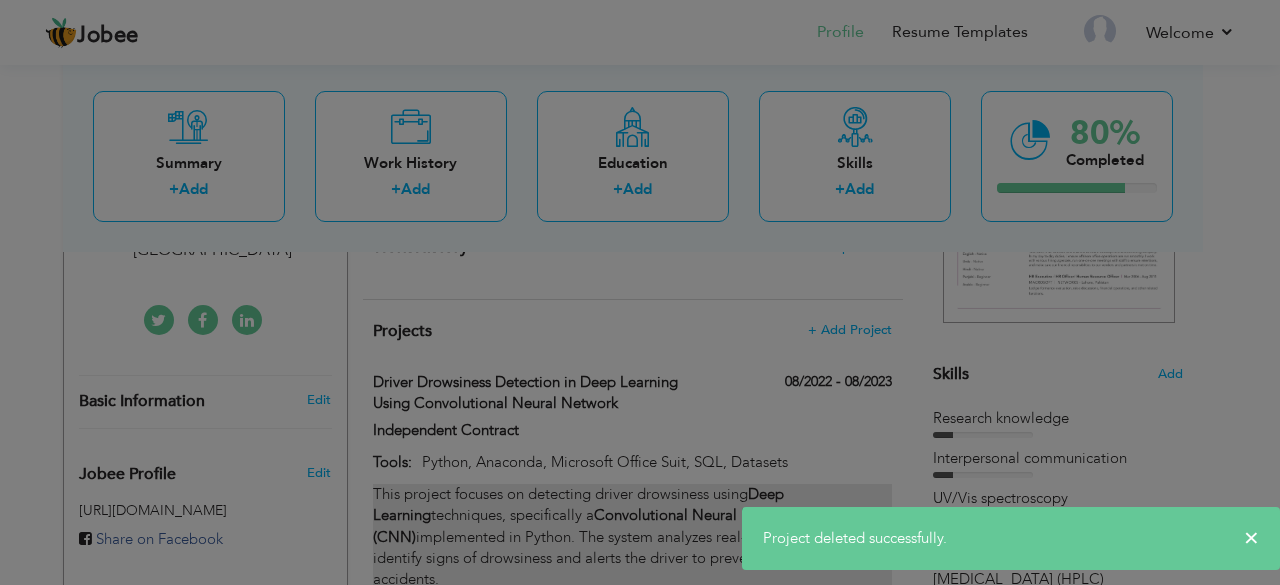 scroll, scrollTop: 0, scrollLeft: 0, axis: both 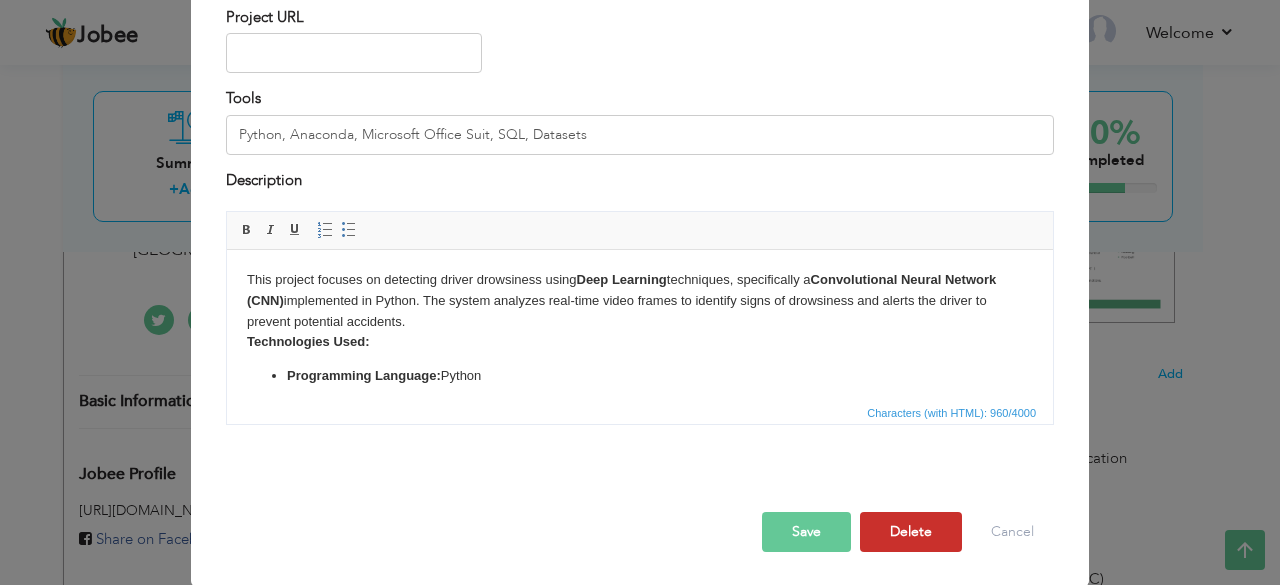 click on "Delete" at bounding box center (911, 532) 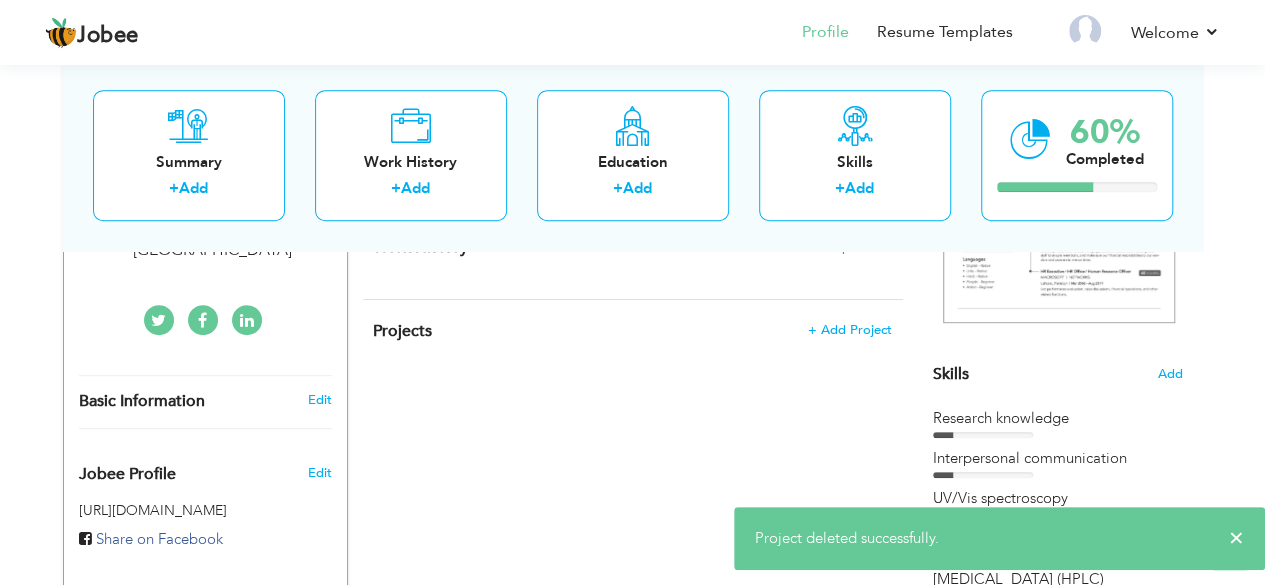 scroll, scrollTop: 0, scrollLeft: 0, axis: both 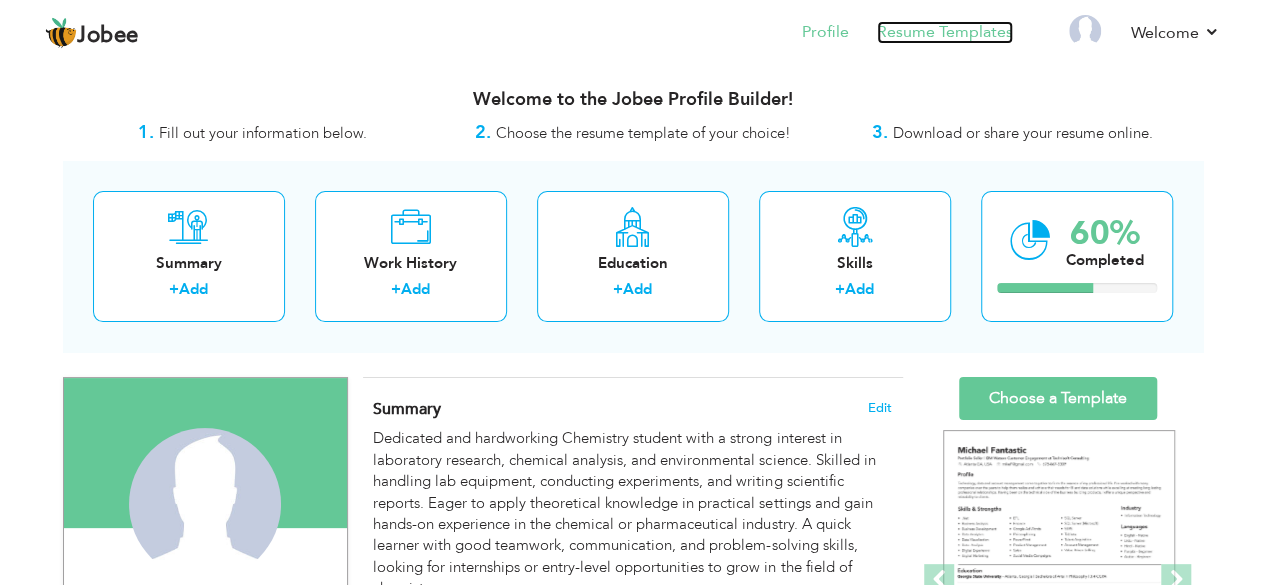 click on "Resume Templates" at bounding box center (945, 32) 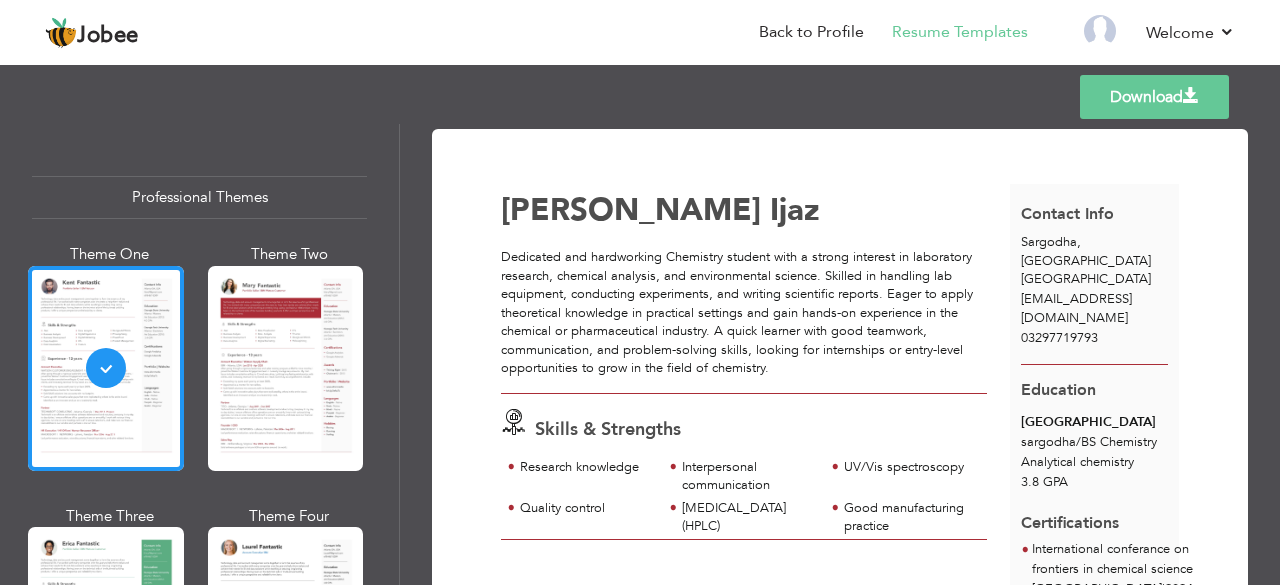 scroll, scrollTop: 0, scrollLeft: 0, axis: both 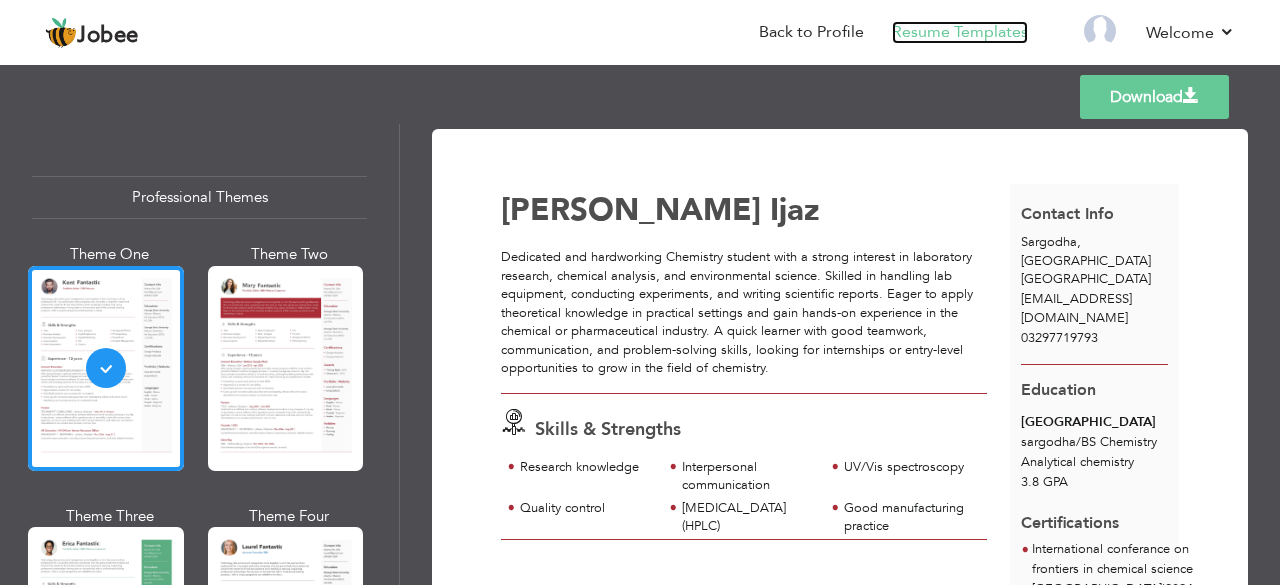 click on "Resume Templates" at bounding box center [960, 32] 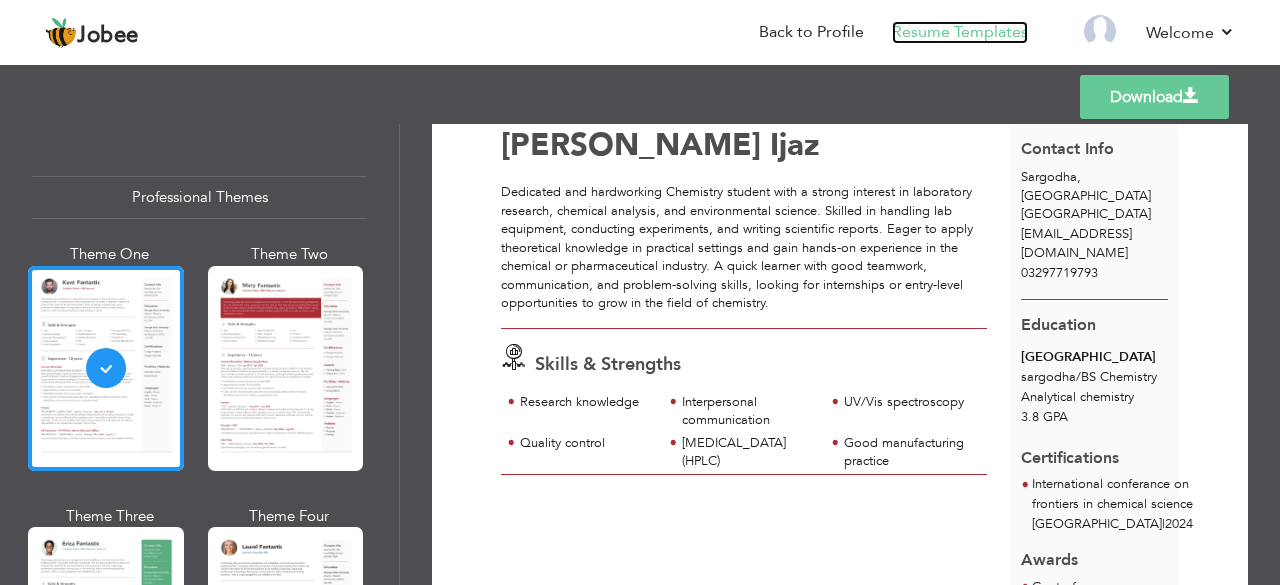 scroll, scrollTop: 0, scrollLeft: 0, axis: both 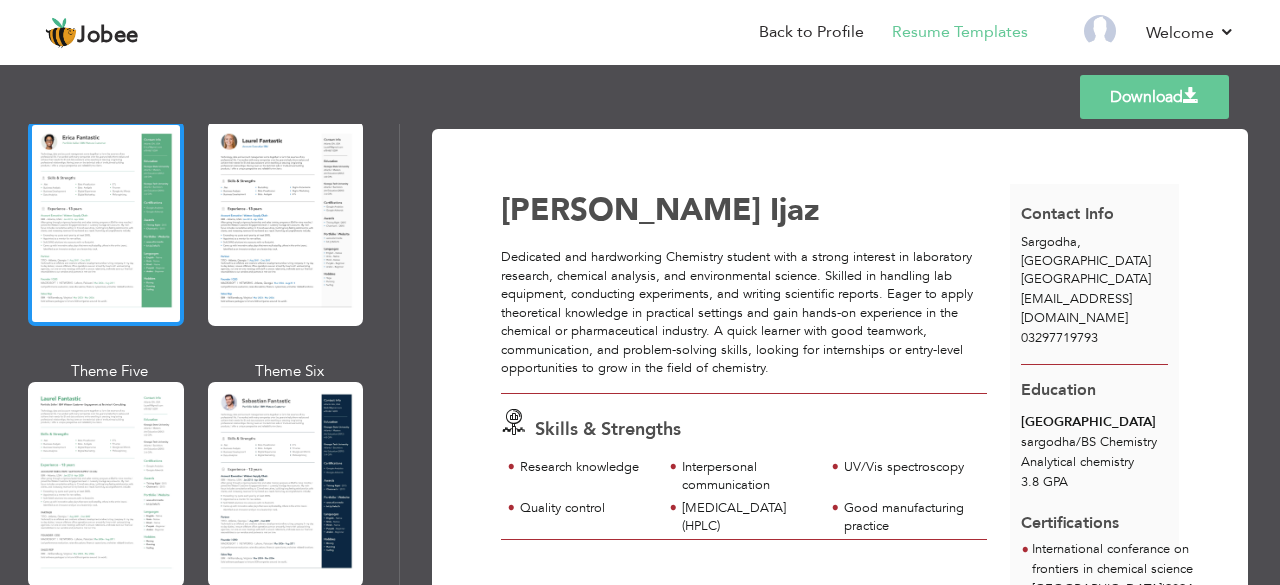 click at bounding box center [106, 223] 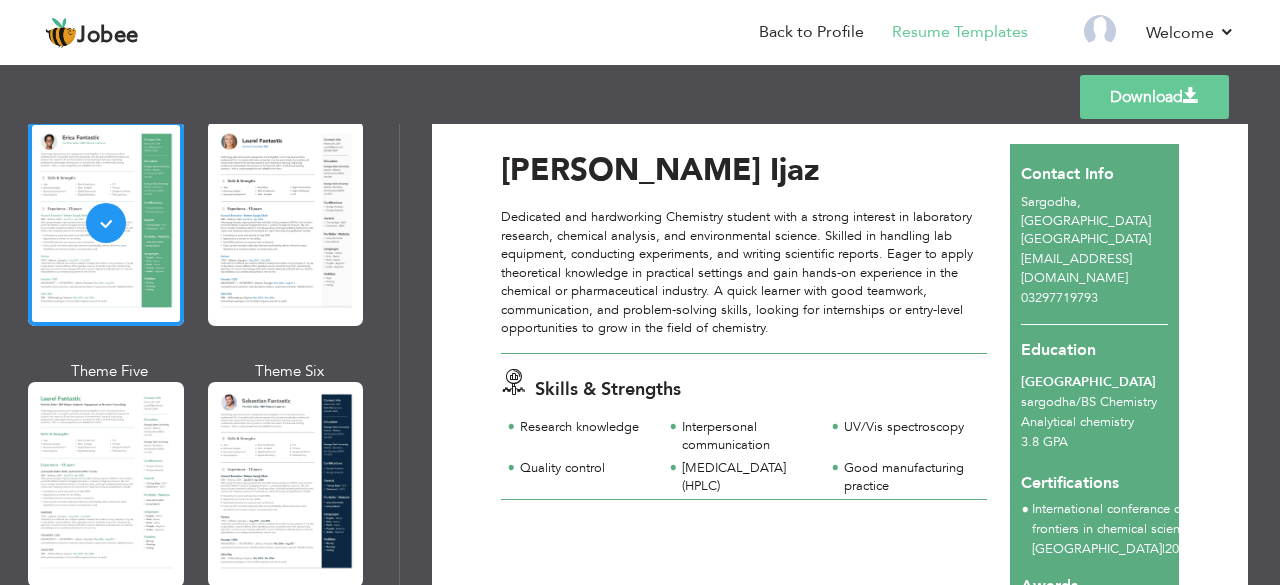scroll, scrollTop: 0, scrollLeft: 0, axis: both 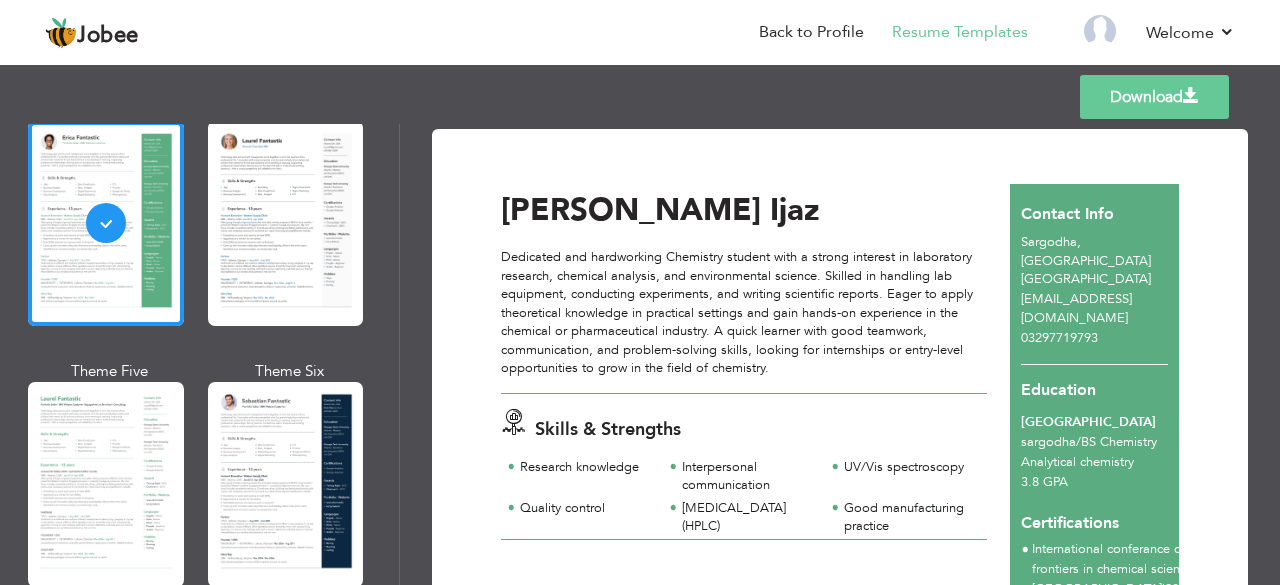 click on "Download" at bounding box center (1154, 97) 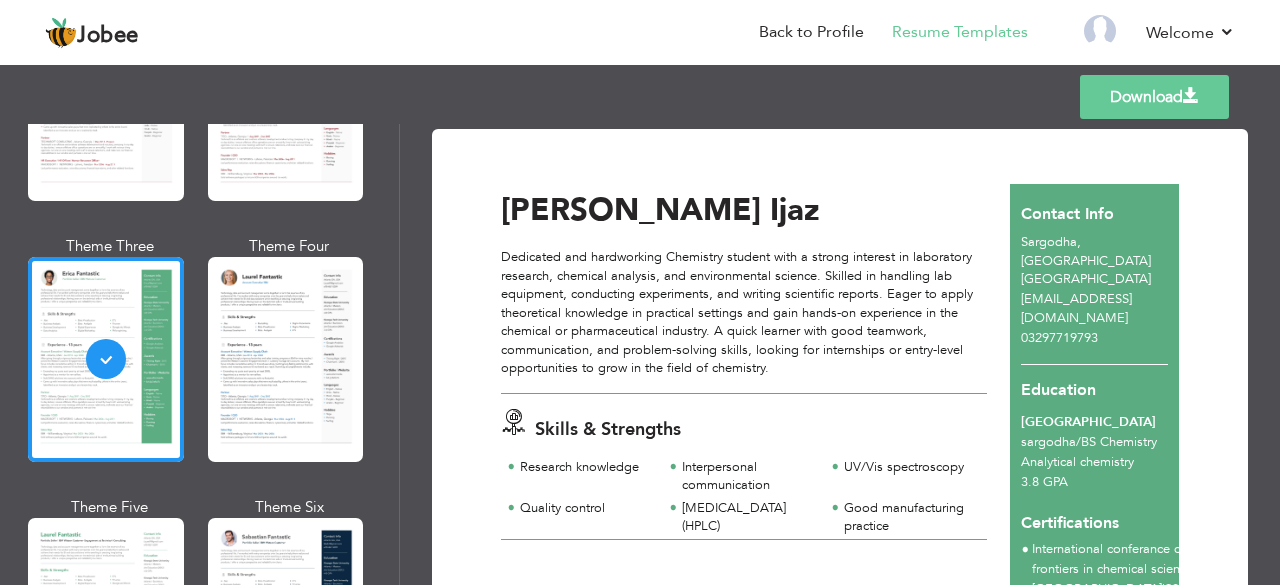 scroll, scrollTop: 271, scrollLeft: 0, axis: vertical 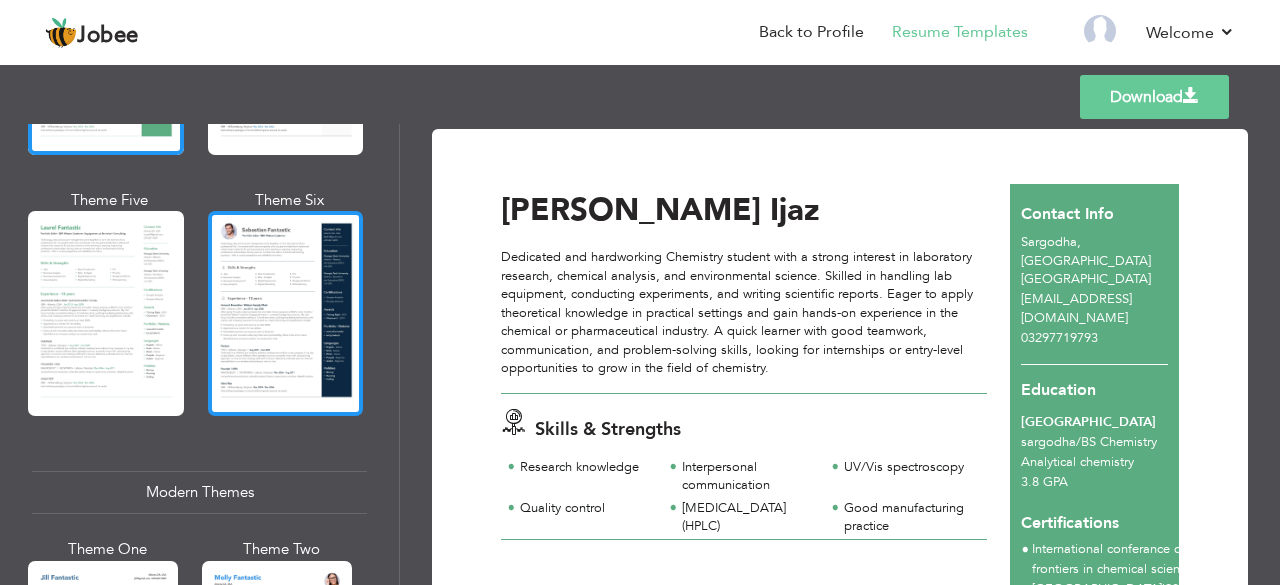 click at bounding box center [286, 313] 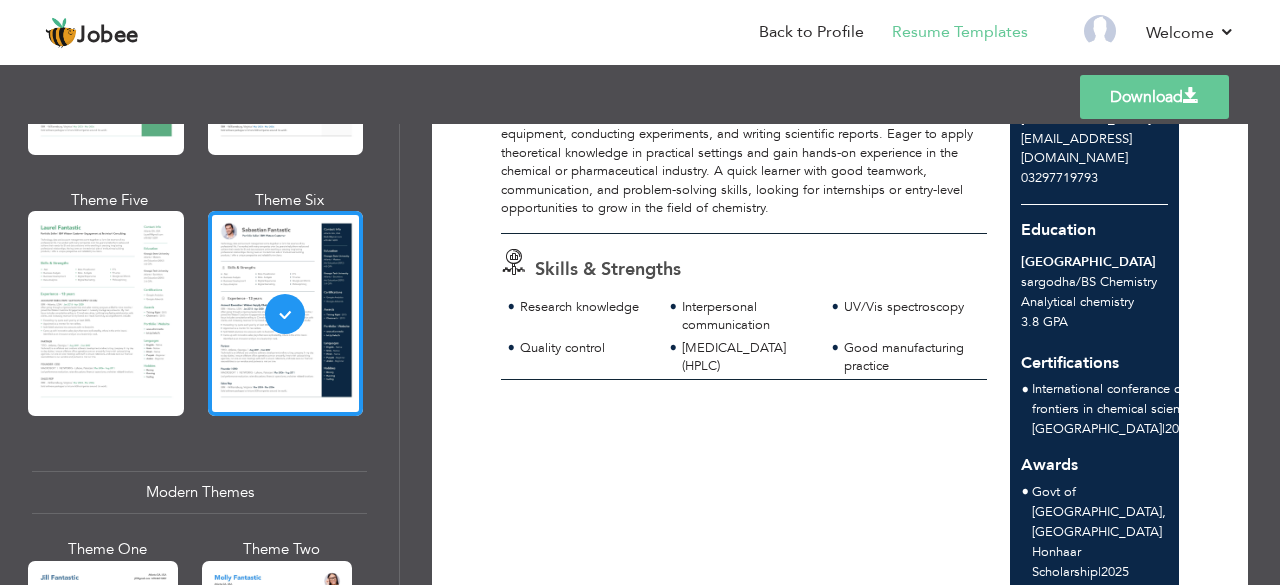 scroll, scrollTop: 0, scrollLeft: 0, axis: both 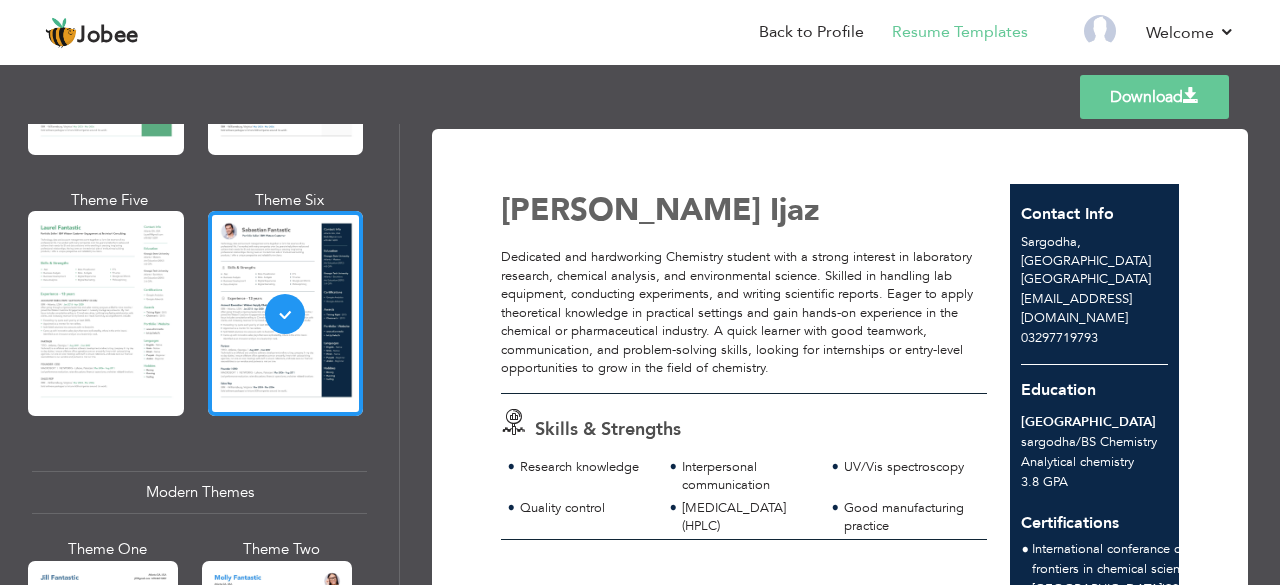 click at bounding box center (1191, 96) 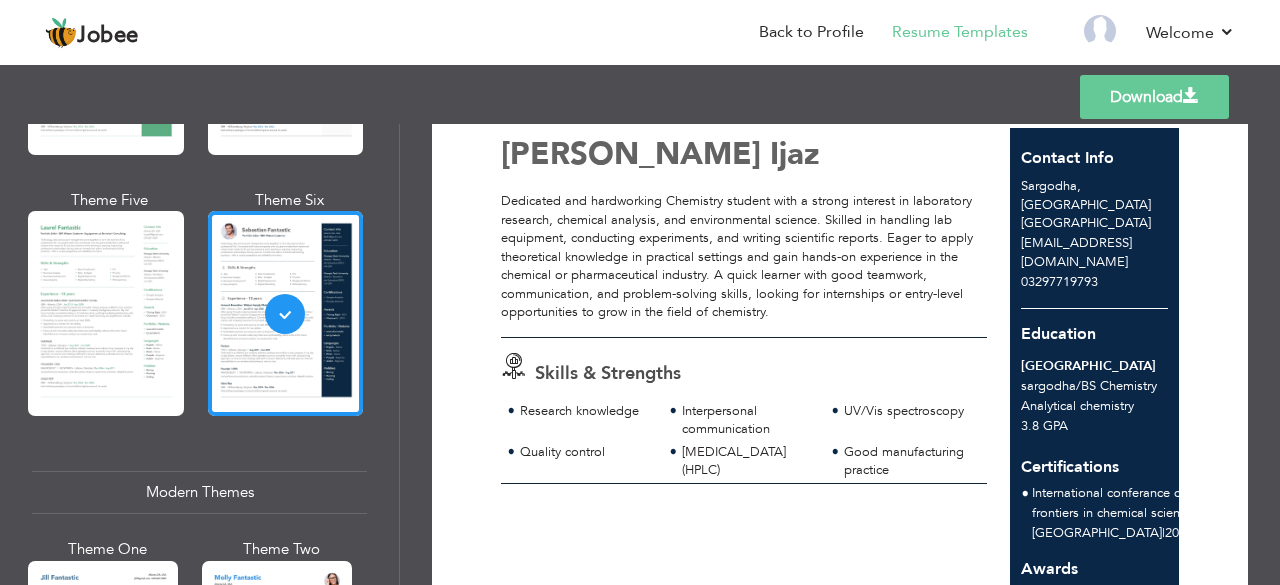 scroll, scrollTop: 51, scrollLeft: 0, axis: vertical 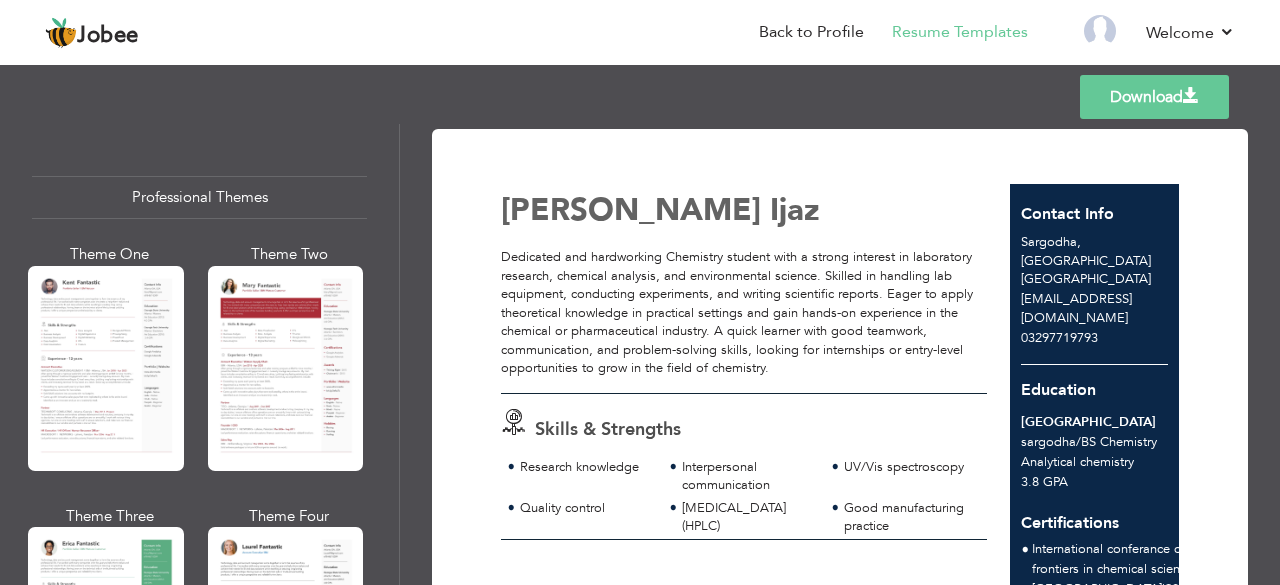 drag, startPoint x: 1262, startPoint y: 273, endPoint x: 1279, endPoint y: 259, distance: 22.022715 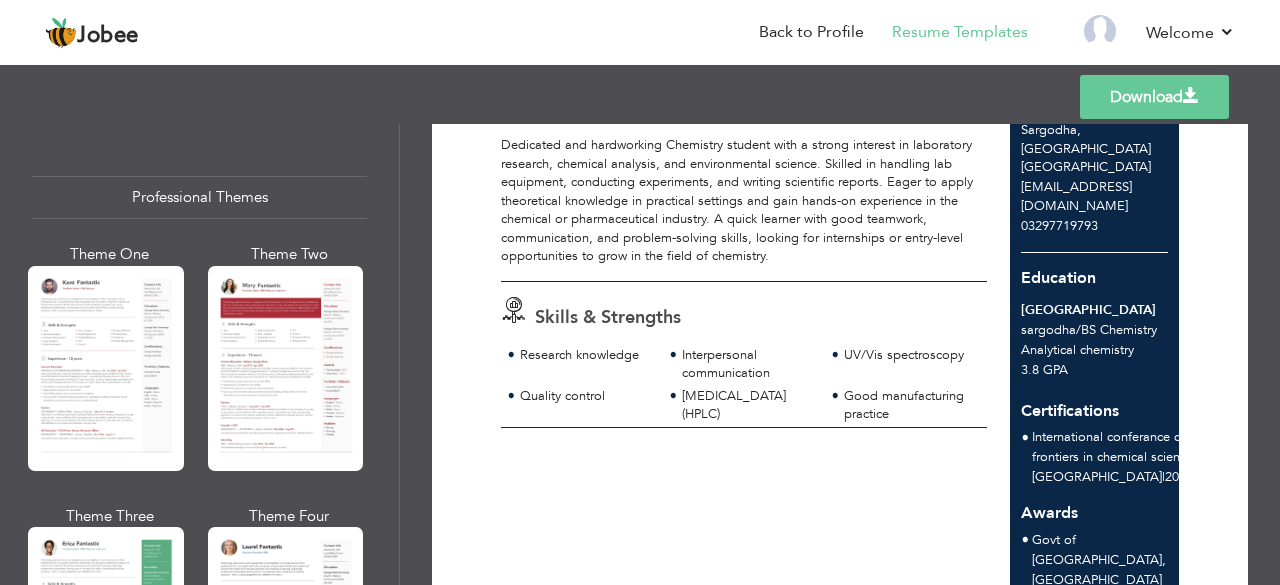 scroll, scrollTop: 110, scrollLeft: 0, axis: vertical 